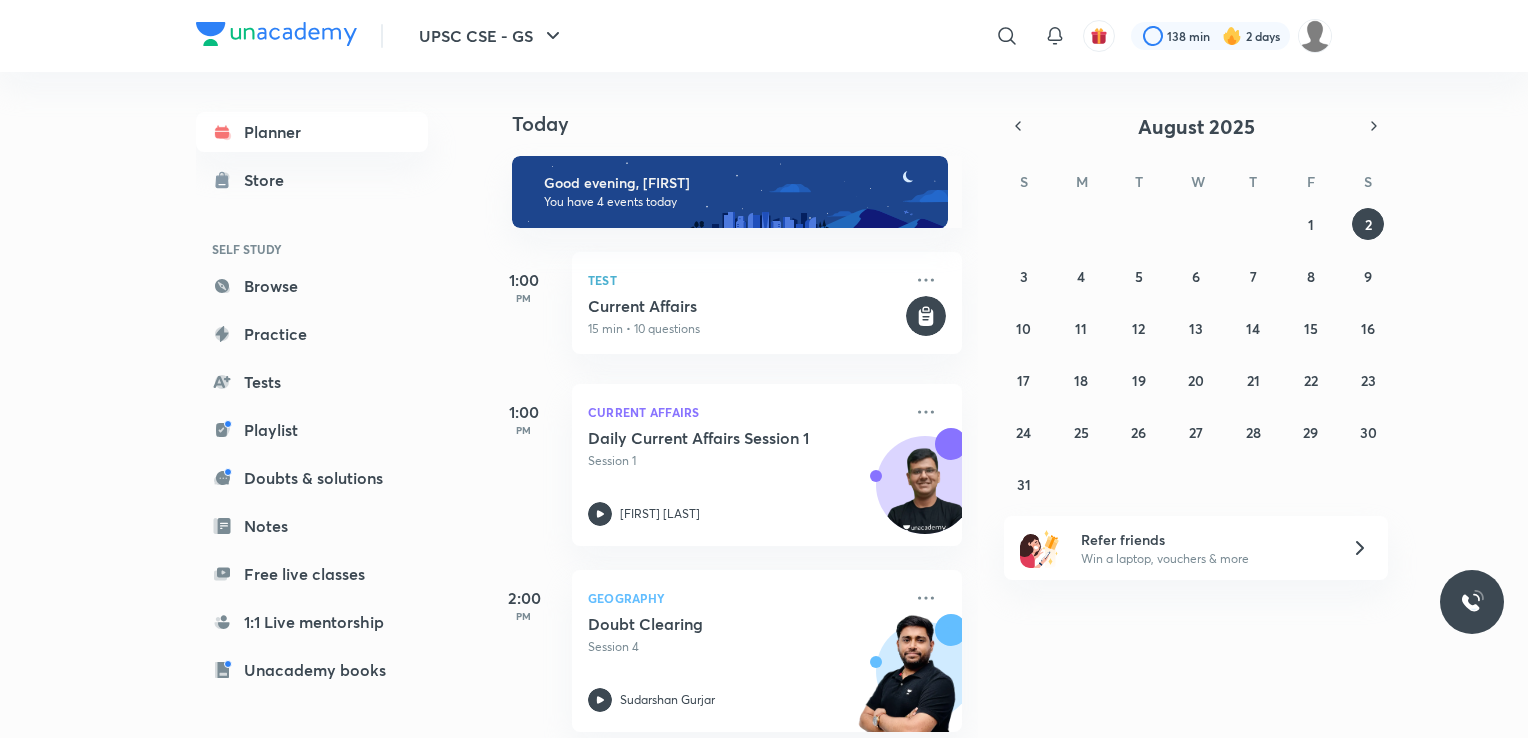 scroll, scrollTop: 0, scrollLeft: 0, axis: both 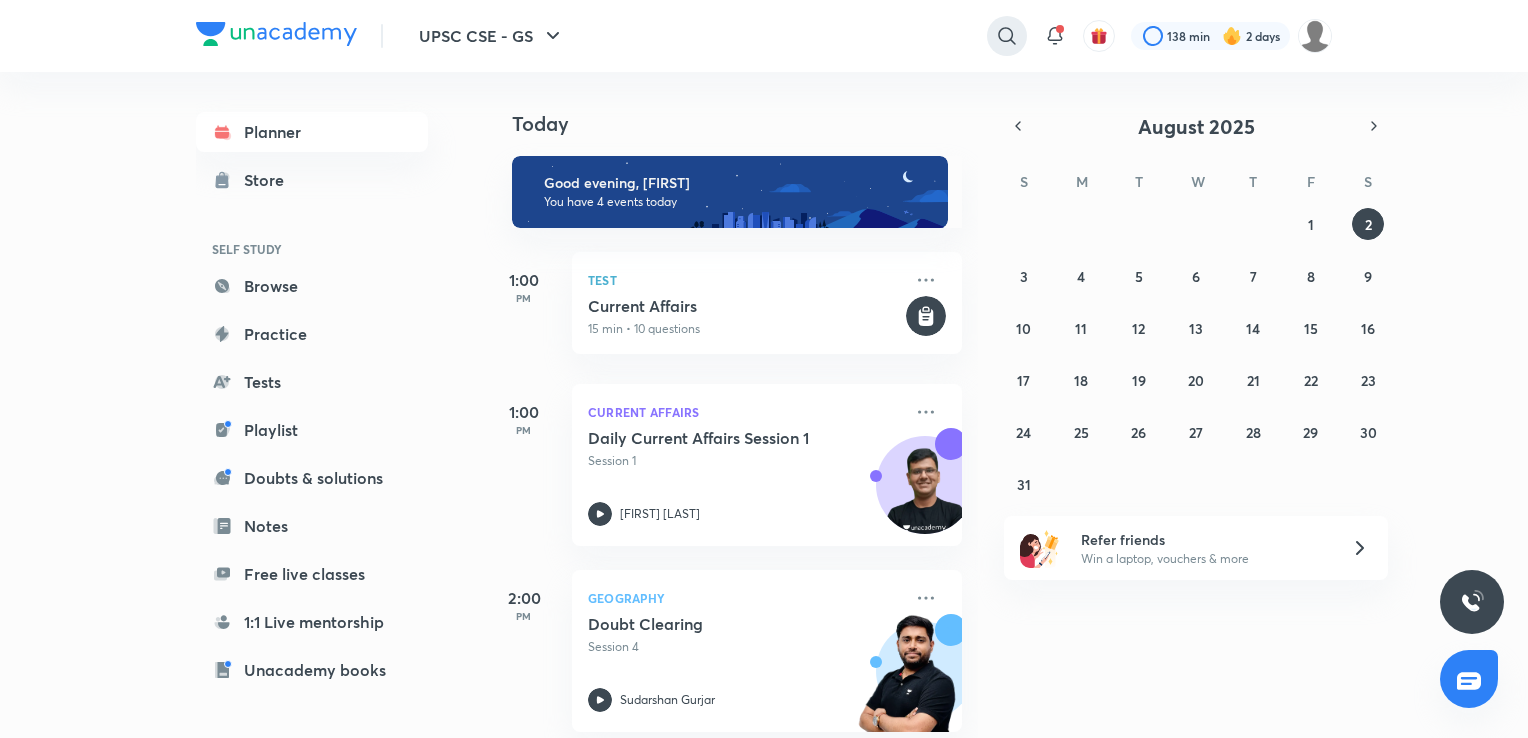 click 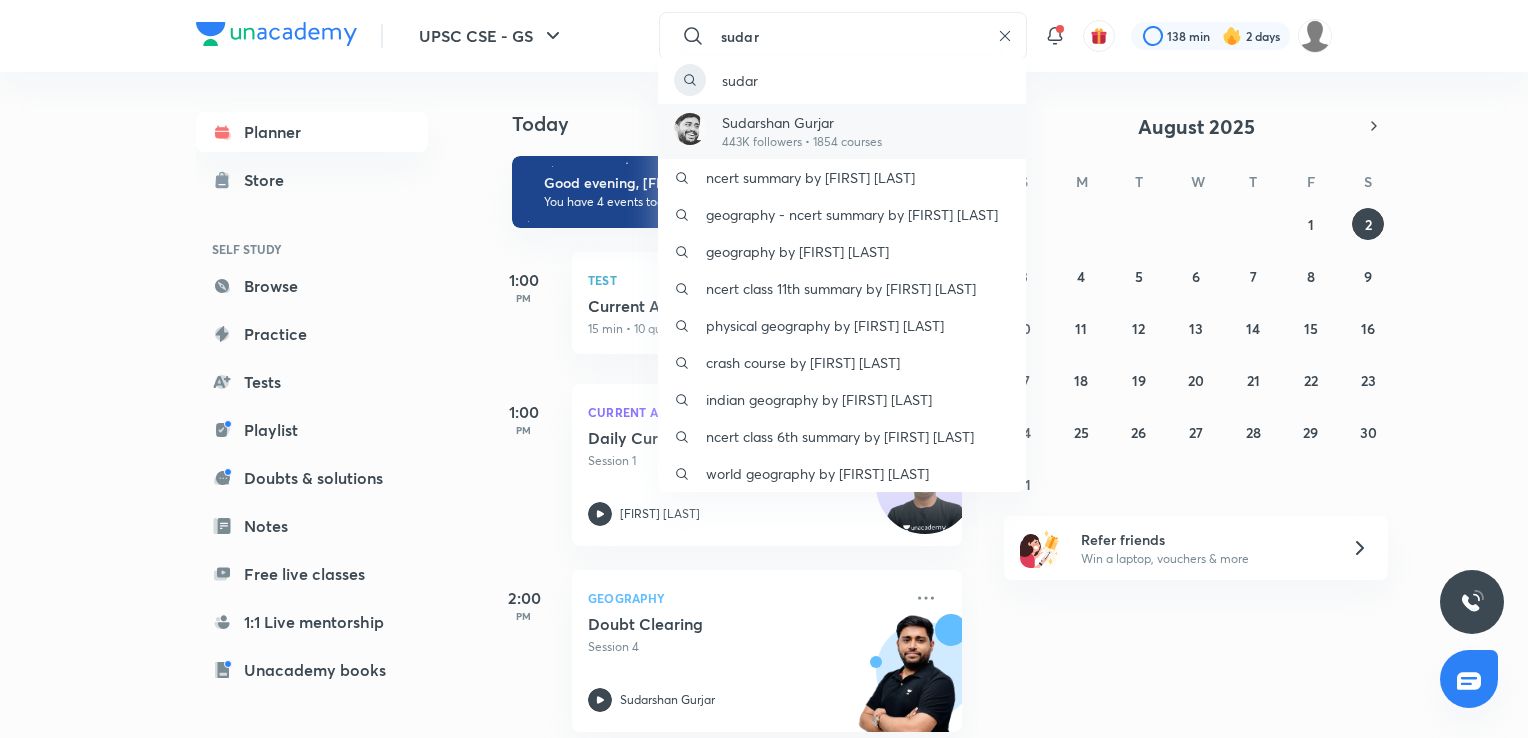 type on "sudar" 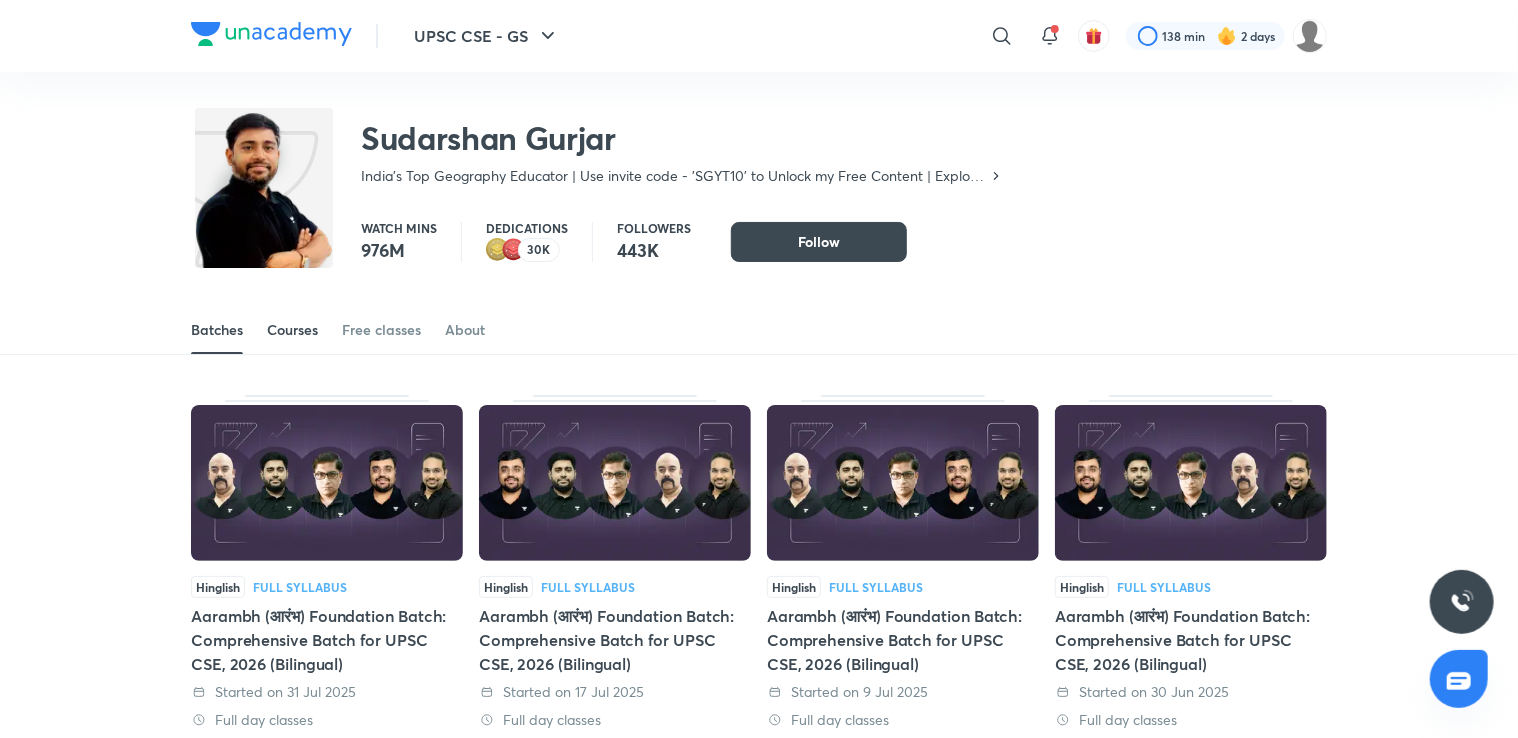 click on "Courses" at bounding box center (292, 330) 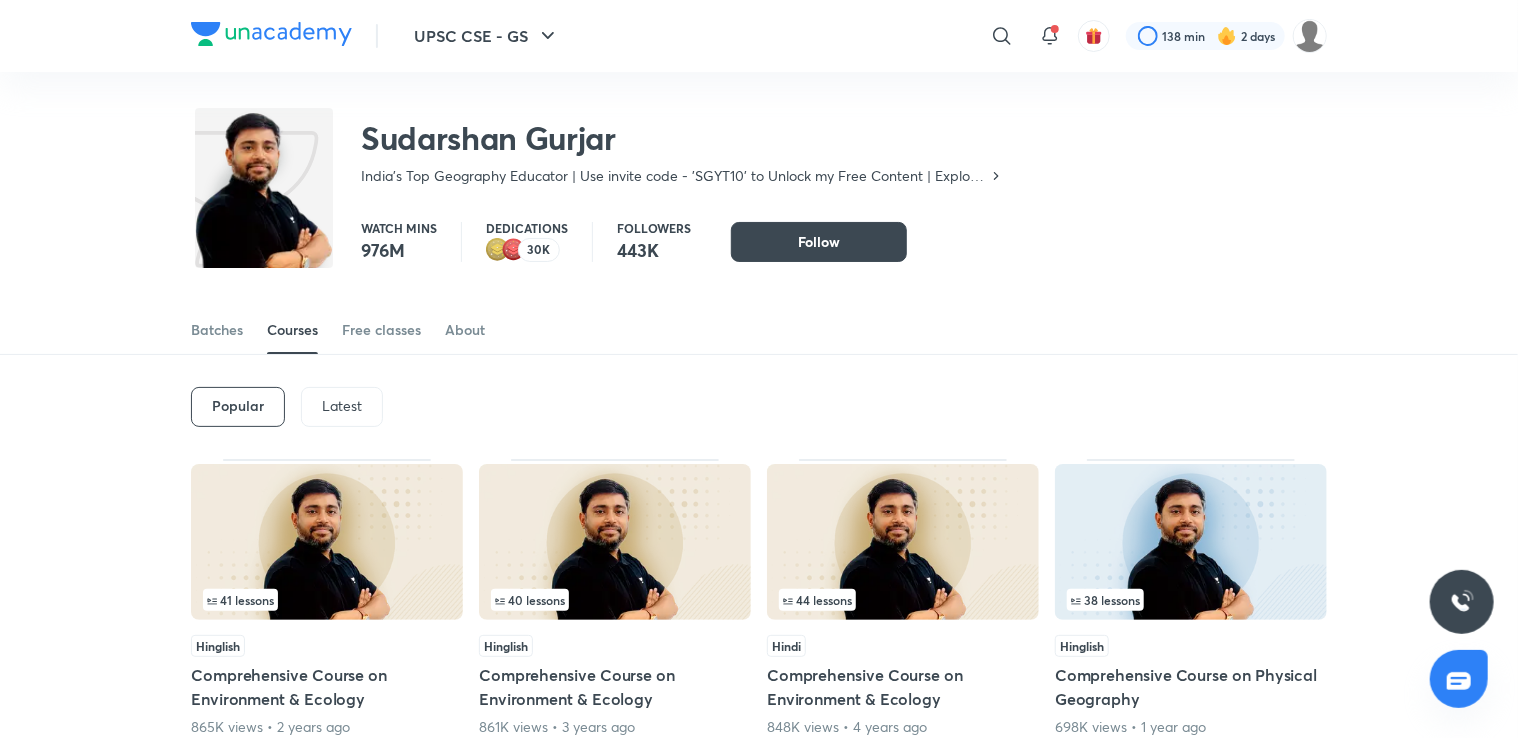 click on "Latest" at bounding box center (342, 406) 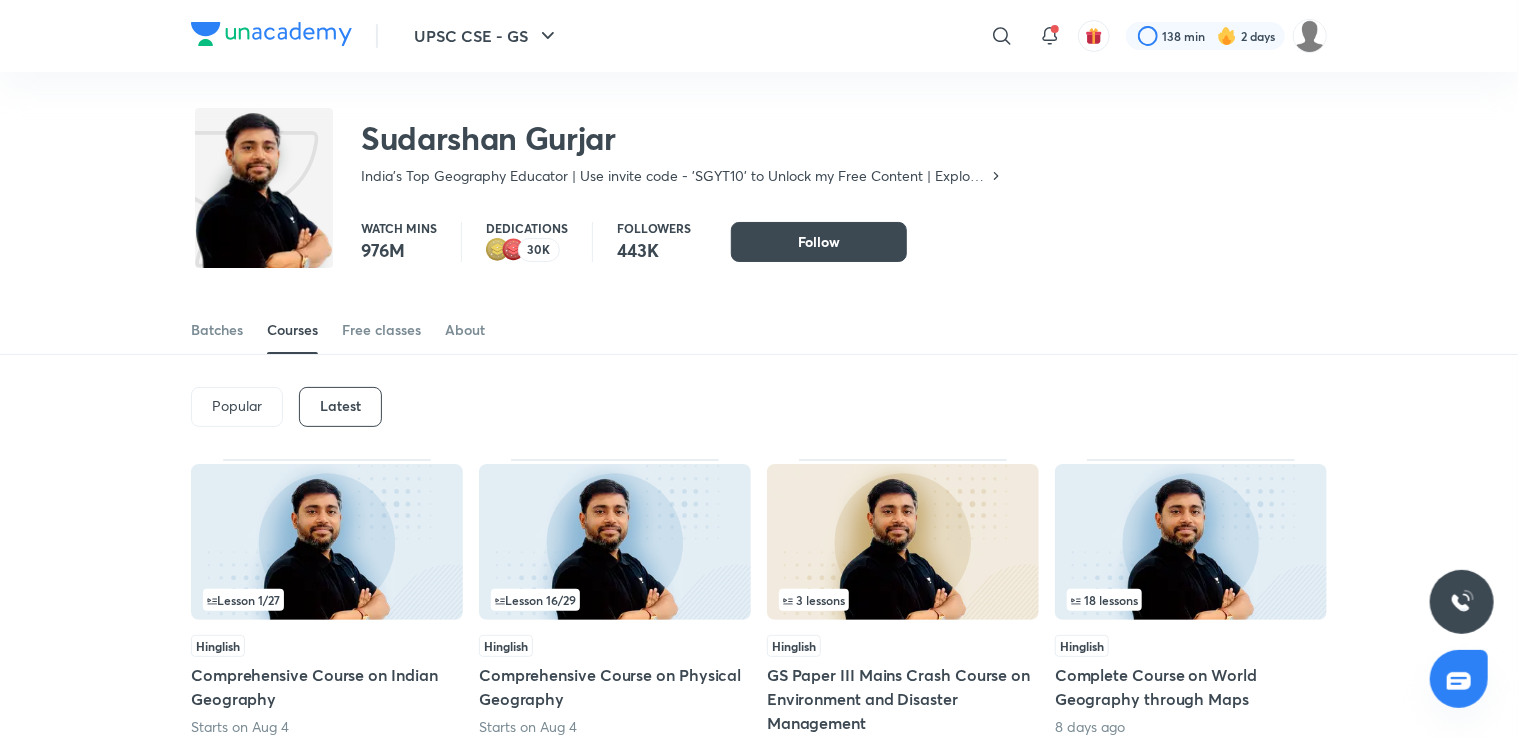click at bounding box center (1191, 542) 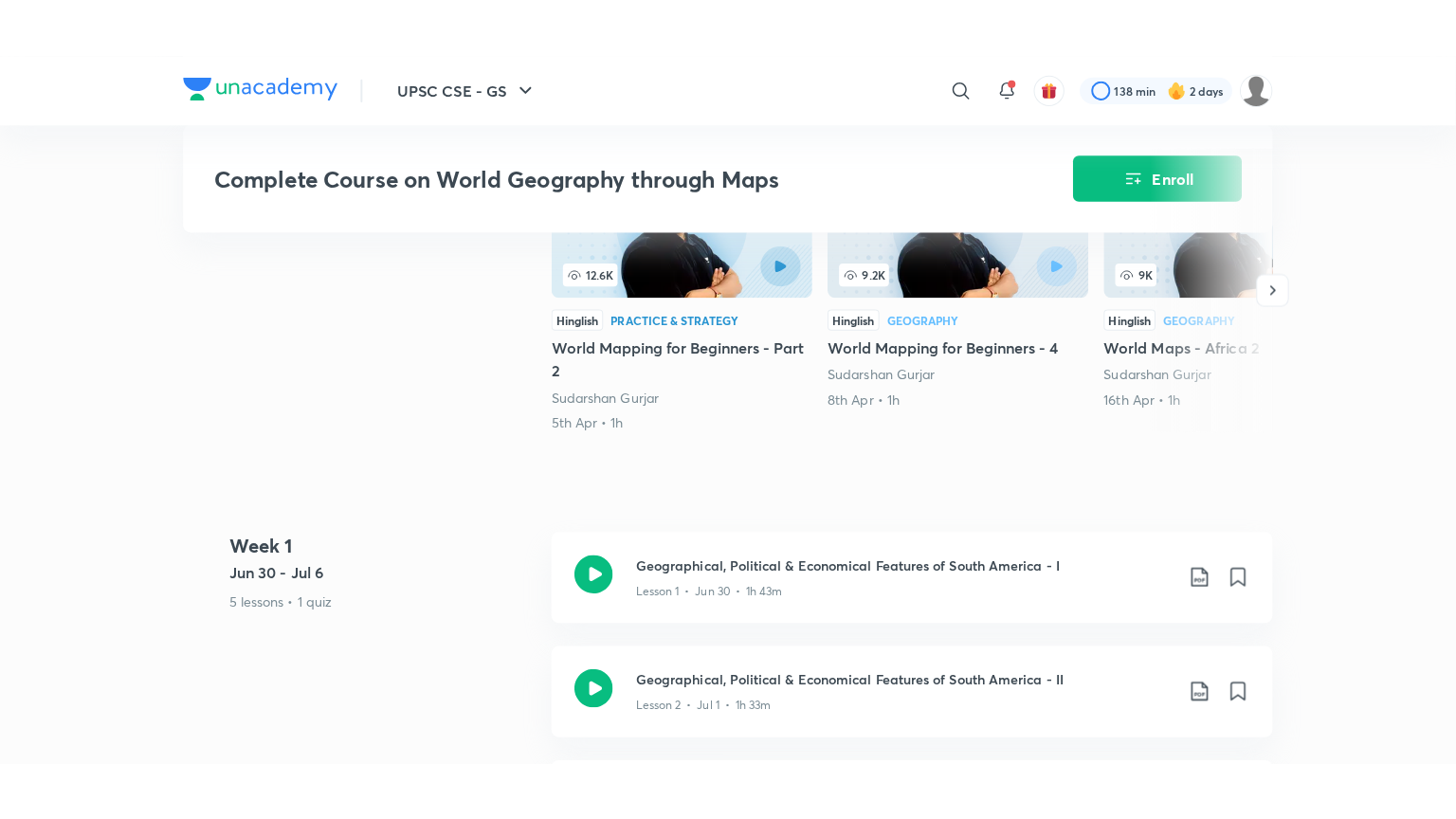 scroll, scrollTop: 610, scrollLeft: 0, axis: vertical 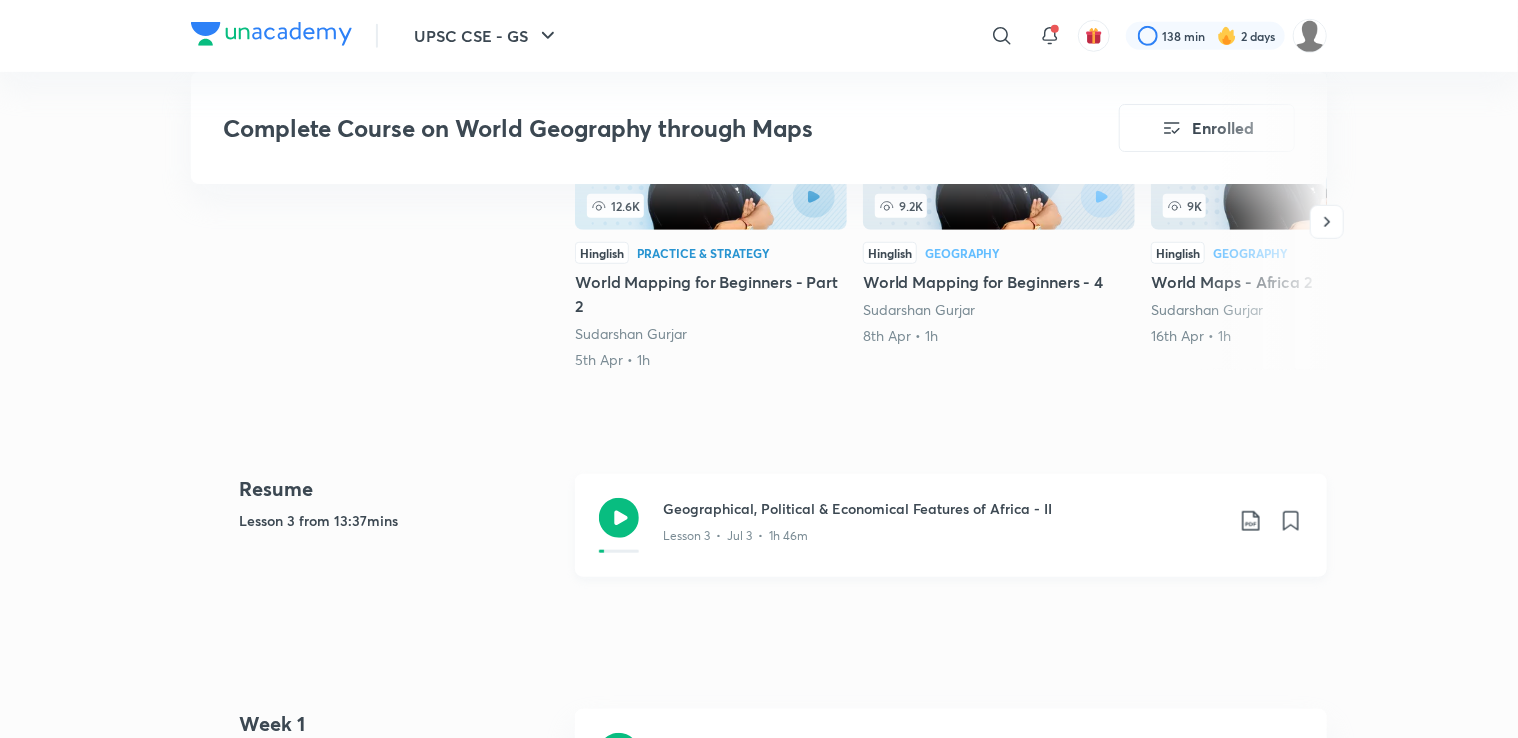 click on "Geographical, Political & Economical Features of Africa - II" at bounding box center (943, 508) 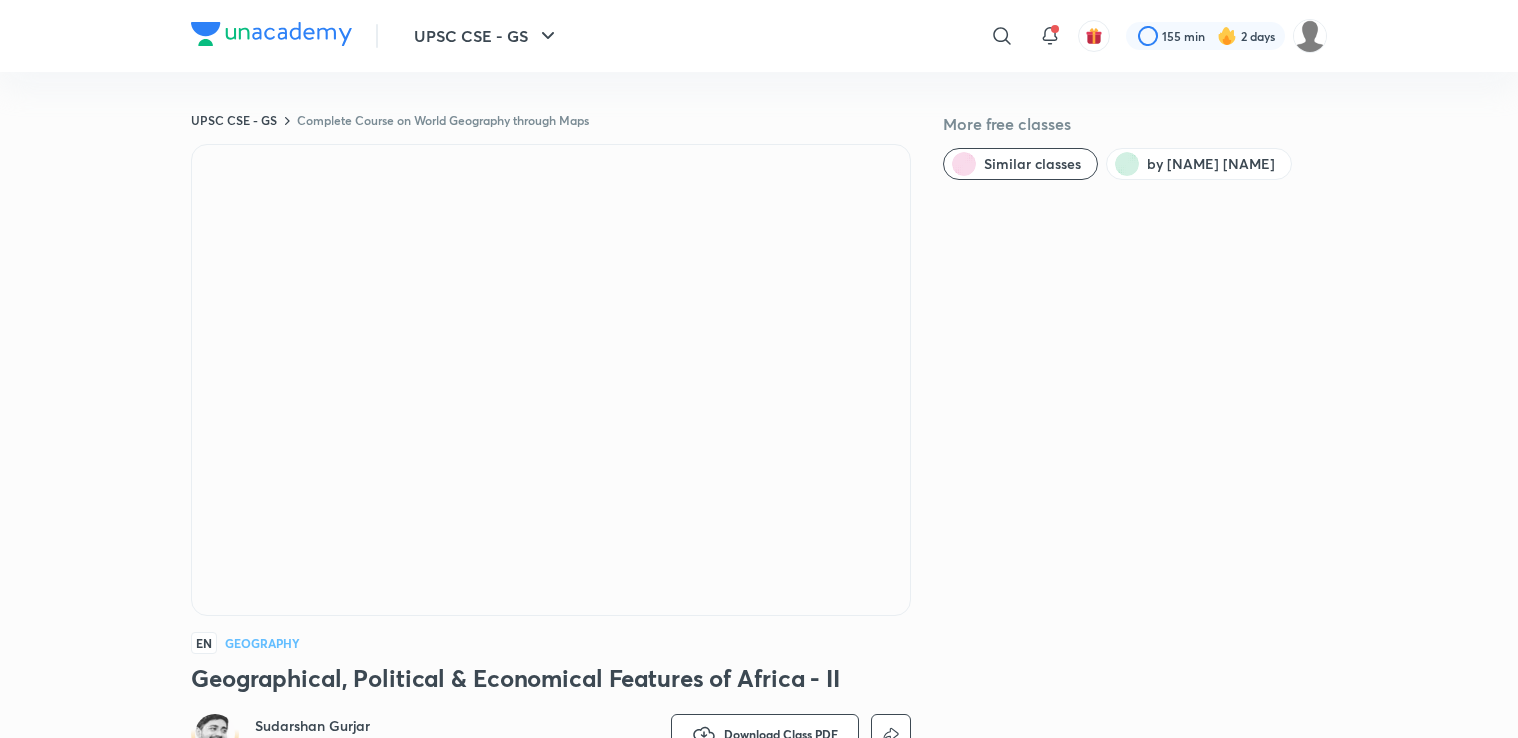 scroll, scrollTop: 0, scrollLeft: 0, axis: both 